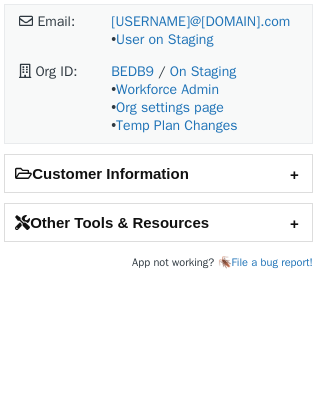 scroll, scrollTop: 0, scrollLeft: 0, axis: both 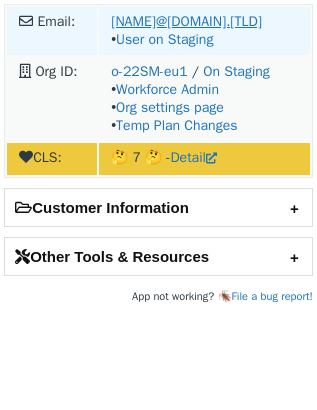 click on "[NAME]@[DOMAIN].[TLD]" at bounding box center (186, 21) 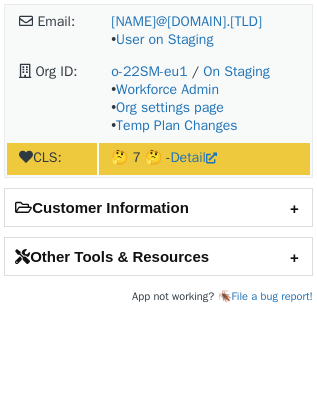 scroll, scrollTop: 0, scrollLeft: 0, axis: both 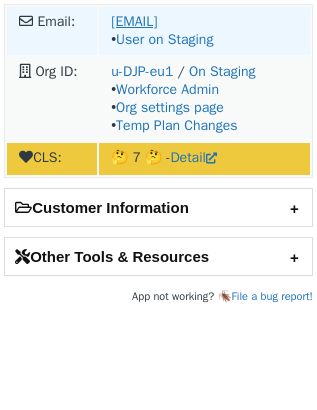 click on "murat@neatplay.com" at bounding box center (134, 21) 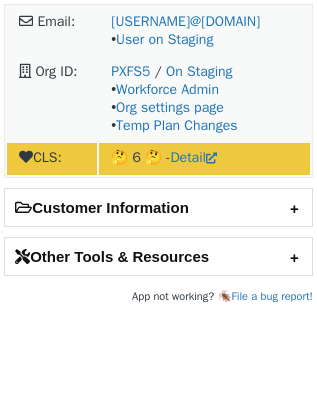 scroll, scrollTop: 0, scrollLeft: 0, axis: both 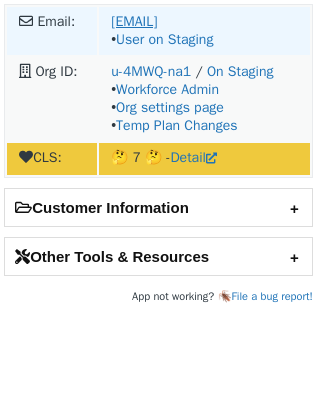 click on "[EMAIL]" at bounding box center (134, 21) 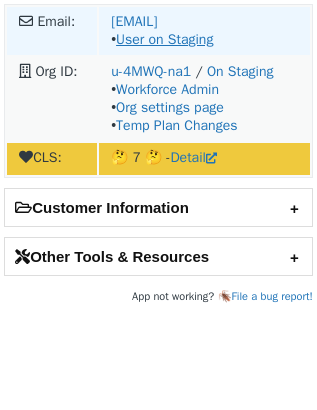 click on "User on Staging" at bounding box center [164, 39] 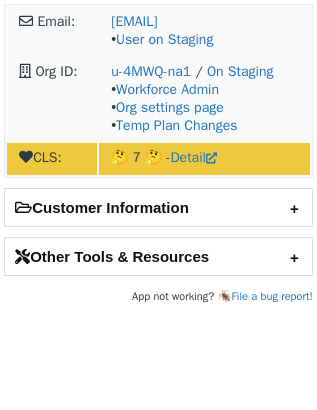 scroll, scrollTop: 0, scrollLeft: 0, axis: both 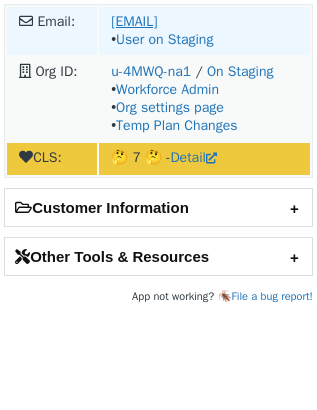 click on "ester.steyn@hearxgroup.com" at bounding box center (134, 21) 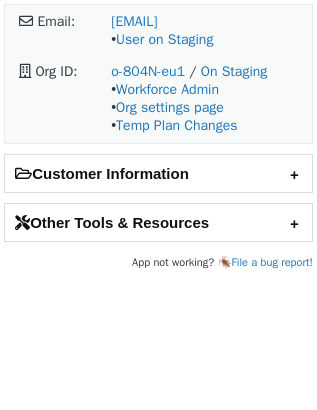 scroll, scrollTop: 0, scrollLeft: 0, axis: both 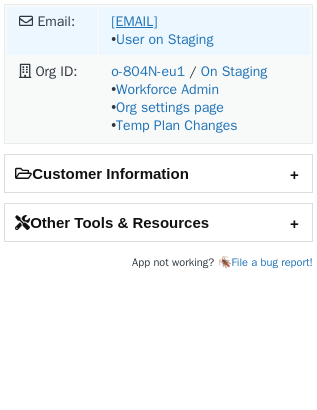 click on "[EMAIL]" at bounding box center (134, 21) 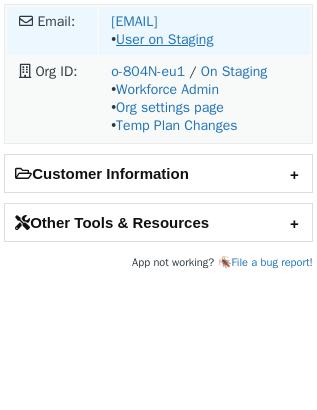 click on "User on Staging" at bounding box center [164, 39] 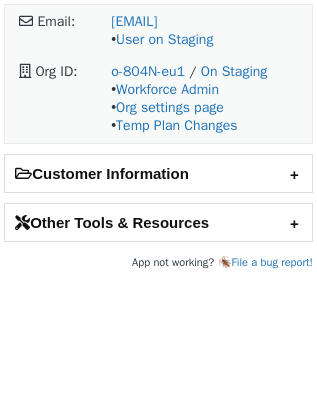 scroll, scrollTop: 0, scrollLeft: 0, axis: both 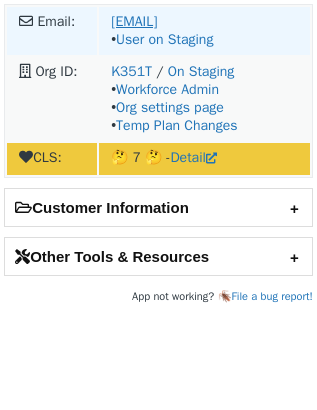 click on "[EMAIL]" at bounding box center [134, 21] 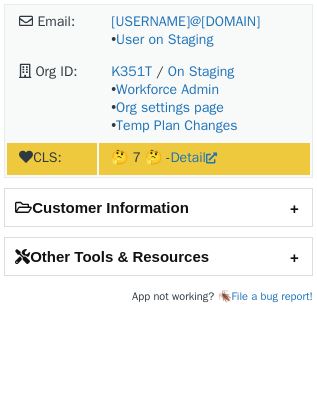 scroll, scrollTop: 0, scrollLeft: 0, axis: both 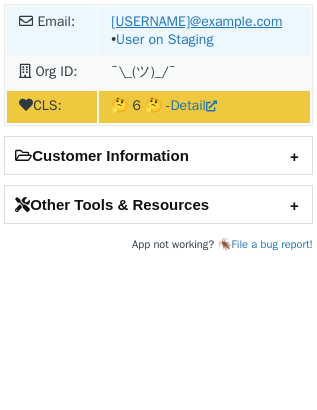 click on "[USERNAME]@example.com" at bounding box center [196, 21] 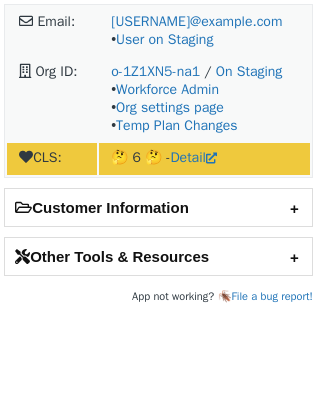scroll, scrollTop: 0, scrollLeft: 0, axis: both 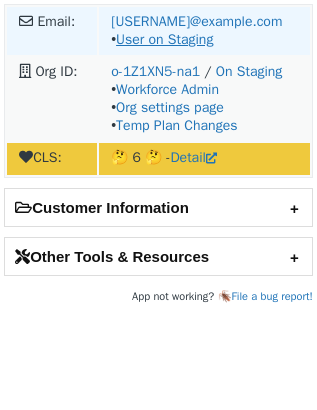 click on "User on Staging" at bounding box center (164, 39) 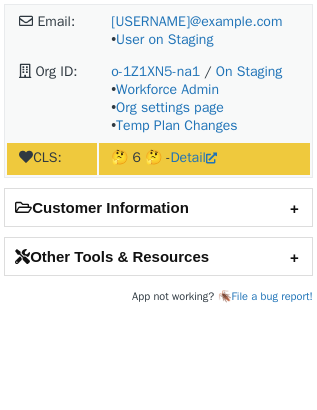 scroll, scrollTop: 0, scrollLeft: 0, axis: both 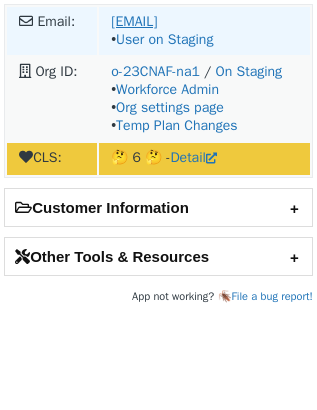 click on "[EMAIL]" at bounding box center (134, 21) 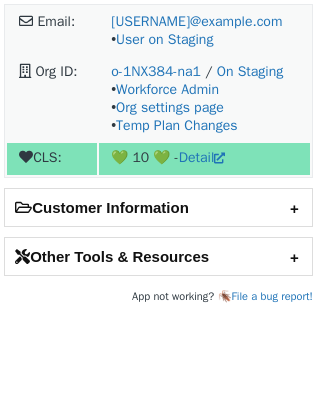 scroll, scrollTop: 0, scrollLeft: 0, axis: both 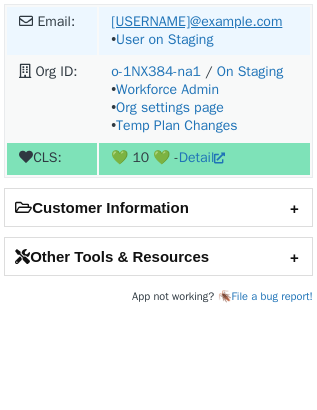 click on "[USERNAME]@example.com" at bounding box center [196, 21] 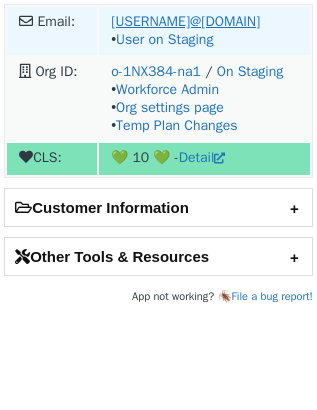 scroll, scrollTop: 0, scrollLeft: 0, axis: both 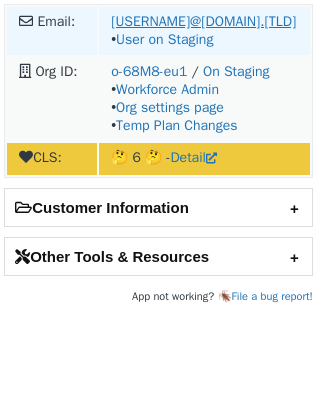 click on "[USERNAME]@[DOMAIN].[TLD]" at bounding box center (203, 21) 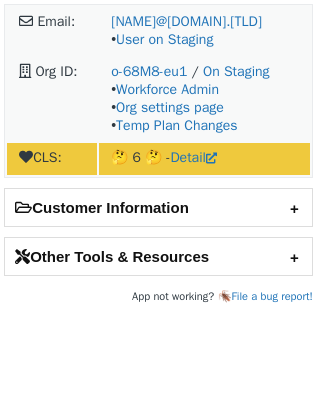 scroll, scrollTop: 0, scrollLeft: 0, axis: both 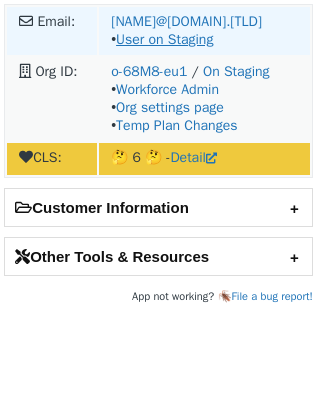 click on "User on Staging" at bounding box center (164, 39) 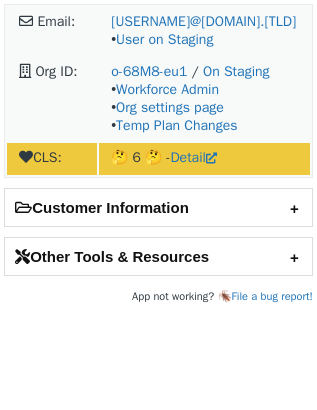 scroll, scrollTop: 0, scrollLeft: 0, axis: both 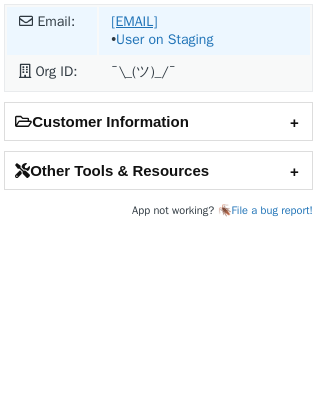 click on "[EMAIL]" at bounding box center [134, 21] 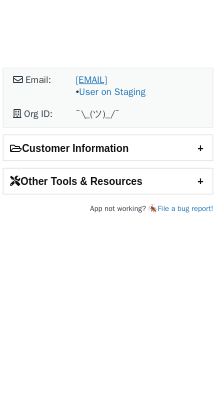 scroll, scrollTop: 0, scrollLeft: 0, axis: both 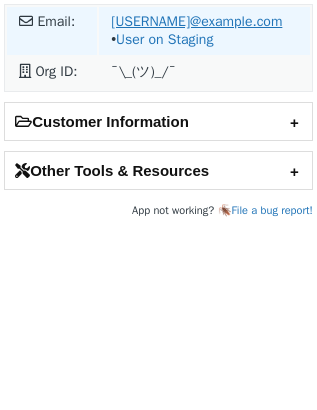click on "mischidlow@uol.com.br" at bounding box center [196, 21] 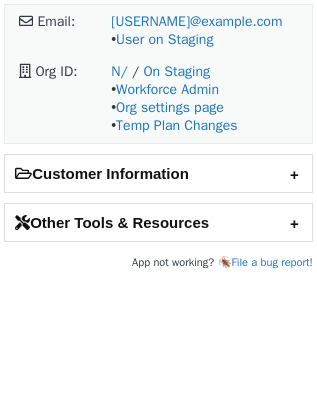 scroll, scrollTop: 0, scrollLeft: 0, axis: both 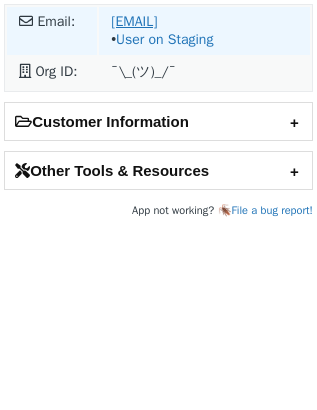 click on "[EMAIL]" at bounding box center (134, 21) 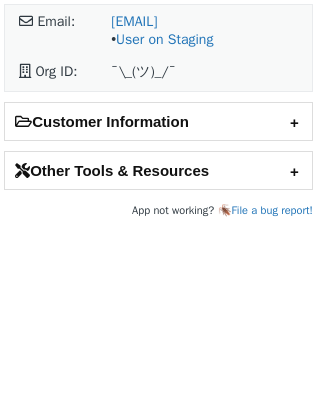 scroll, scrollTop: 0, scrollLeft: 0, axis: both 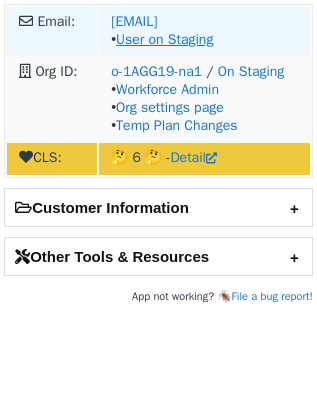 click on "User on Staging" at bounding box center (164, 39) 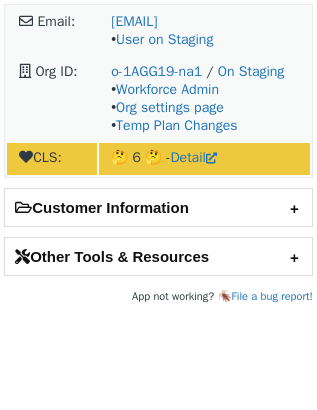 scroll, scrollTop: 0, scrollLeft: 0, axis: both 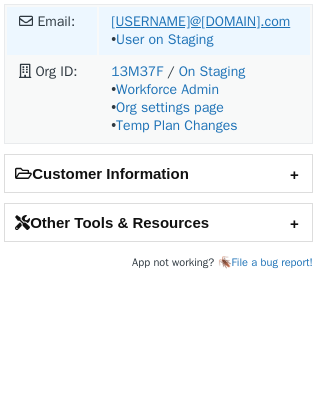 click on "[USERNAME]@[DOMAIN].com" at bounding box center (200, 21) 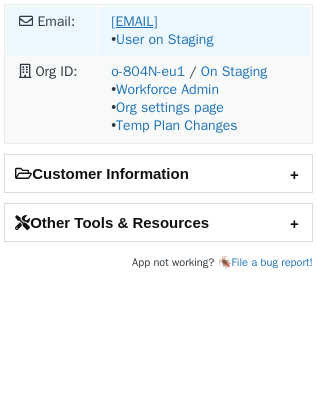 click on "[EMAIL]" at bounding box center (134, 21) 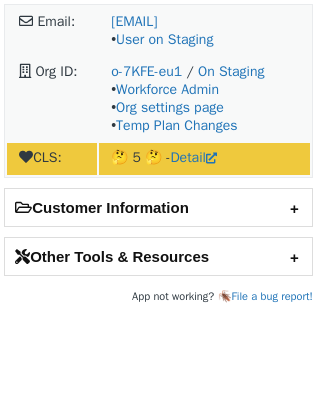 scroll, scrollTop: 0, scrollLeft: 0, axis: both 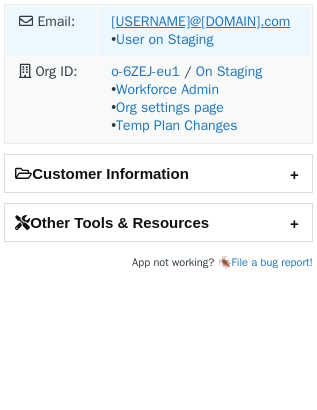 click on "eugene.krasnov@devexperts.com" at bounding box center (200, 21) 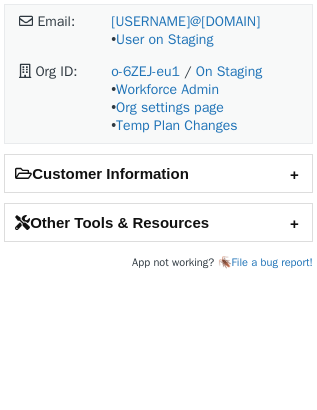 scroll, scrollTop: 0, scrollLeft: 0, axis: both 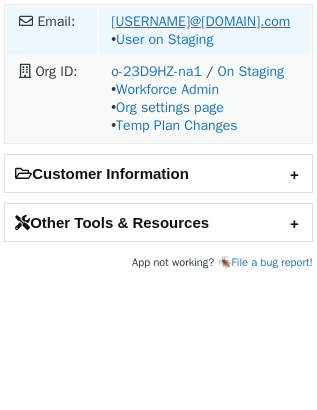 click on "[USERNAME]@[DOMAIN].com" at bounding box center (200, 21) 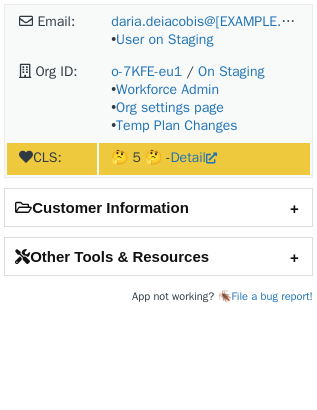scroll, scrollTop: 0, scrollLeft: 0, axis: both 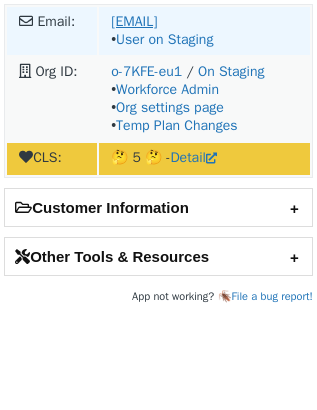 click on "[USERNAME]@example.com" at bounding box center [134, 21] 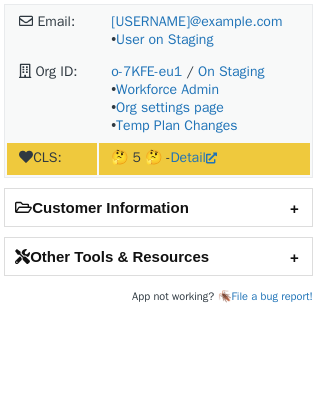 scroll, scrollTop: 0, scrollLeft: 0, axis: both 